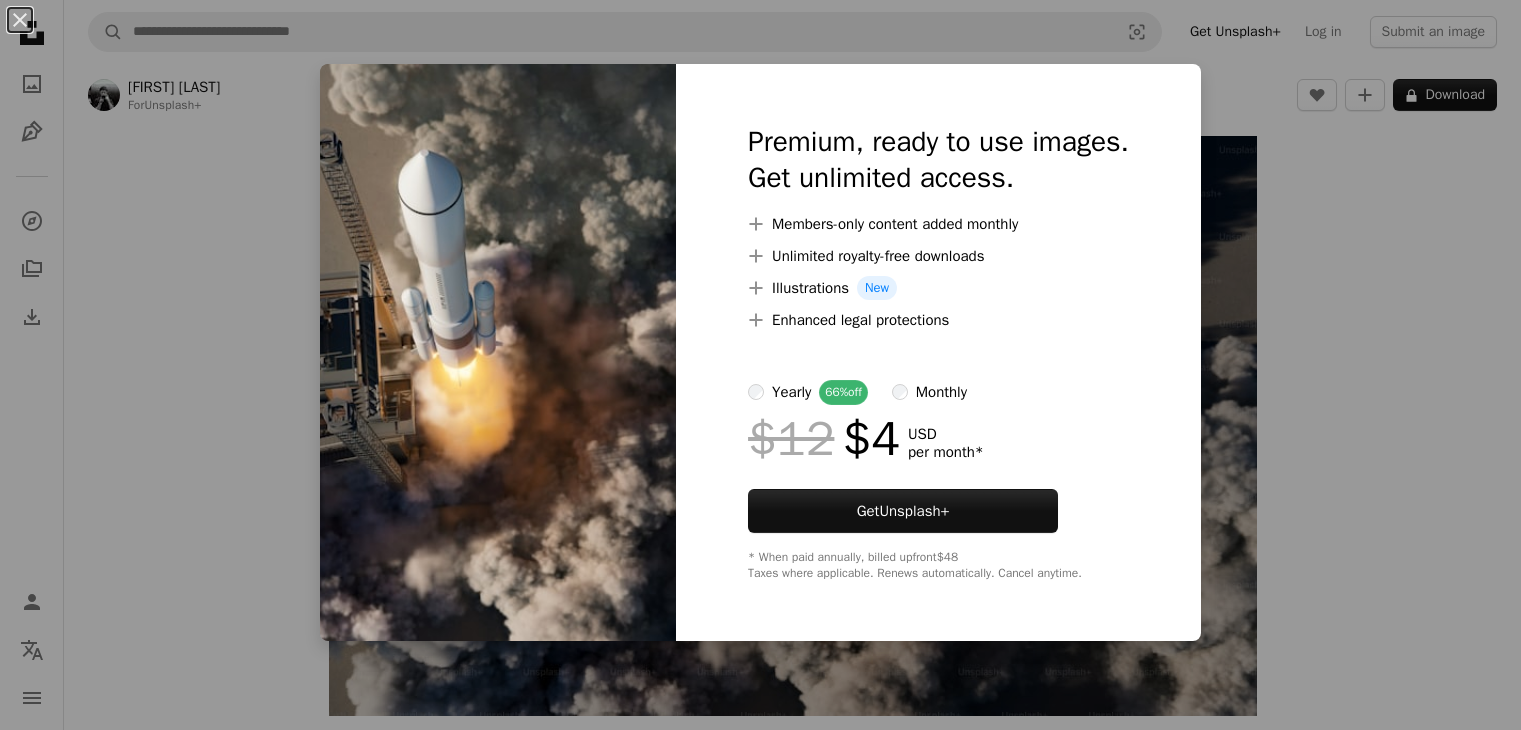 scroll, scrollTop: 0, scrollLeft: 0, axis: both 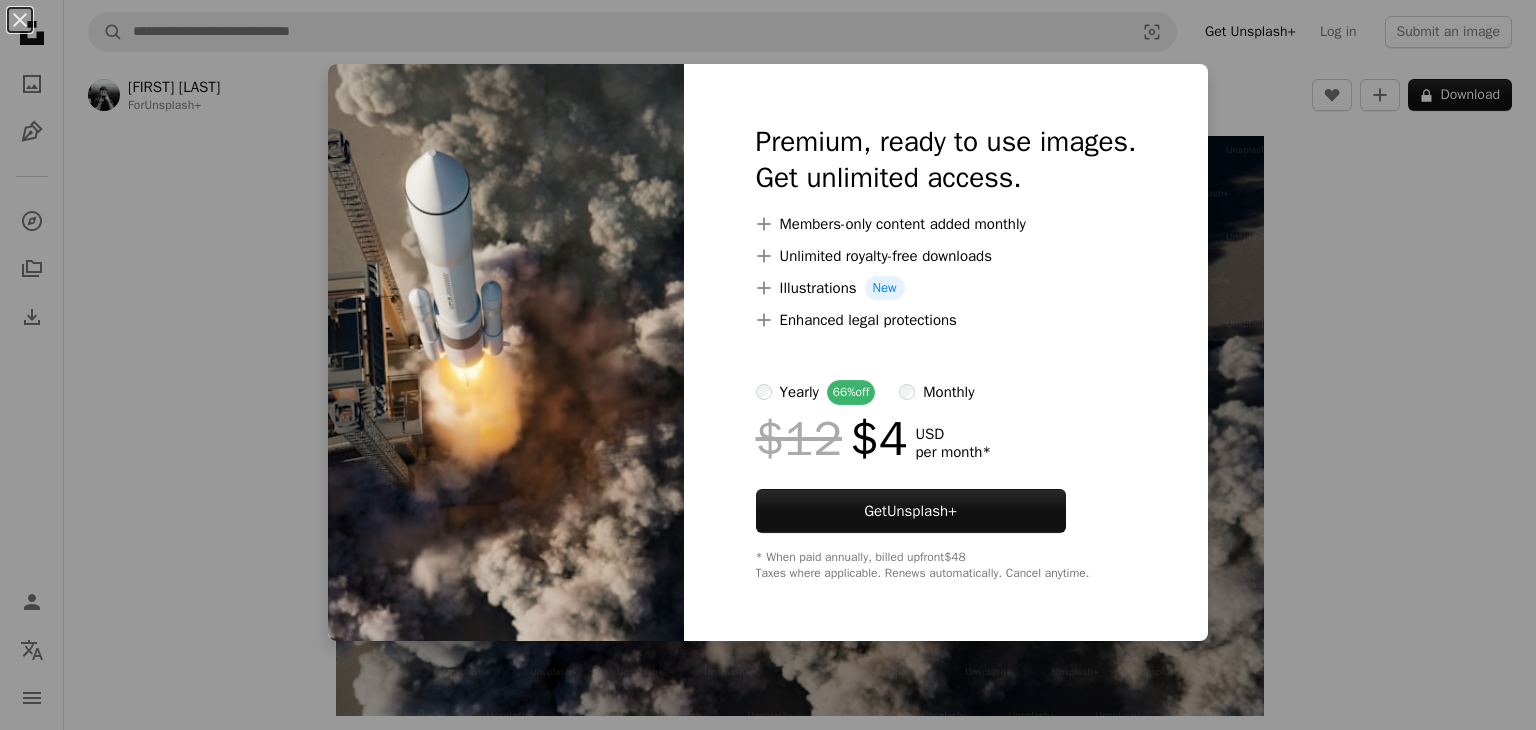 drag, startPoint x: 1292, startPoint y: 330, endPoint x: 1282, endPoint y: 333, distance: 10.440307 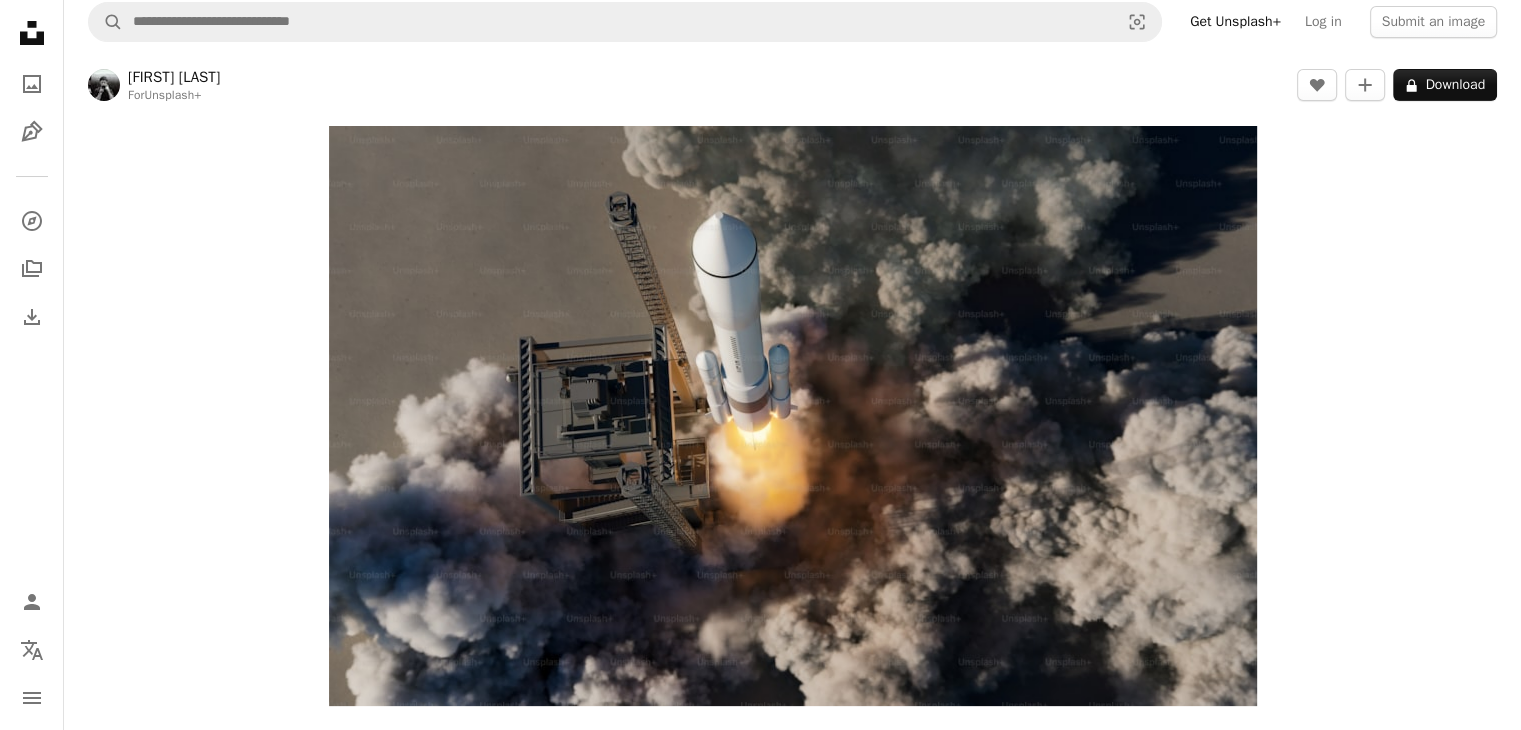 scroll, scrollTop: 0, scrollLeft: 0, axis: both 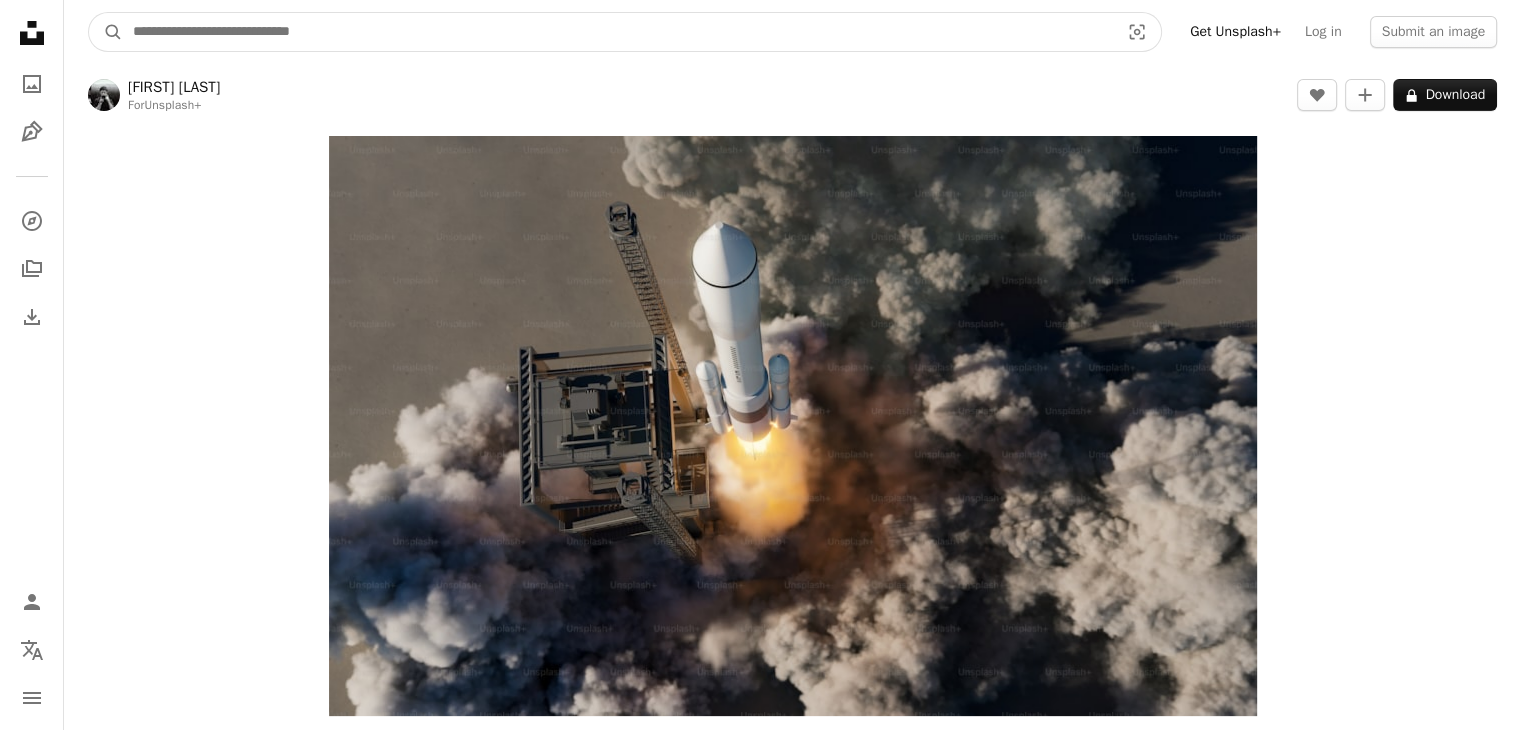 drag, startPoint x: 516, startPoint y: 37, endPoint x: 448, endPoint y: 42, distance: 68.18358 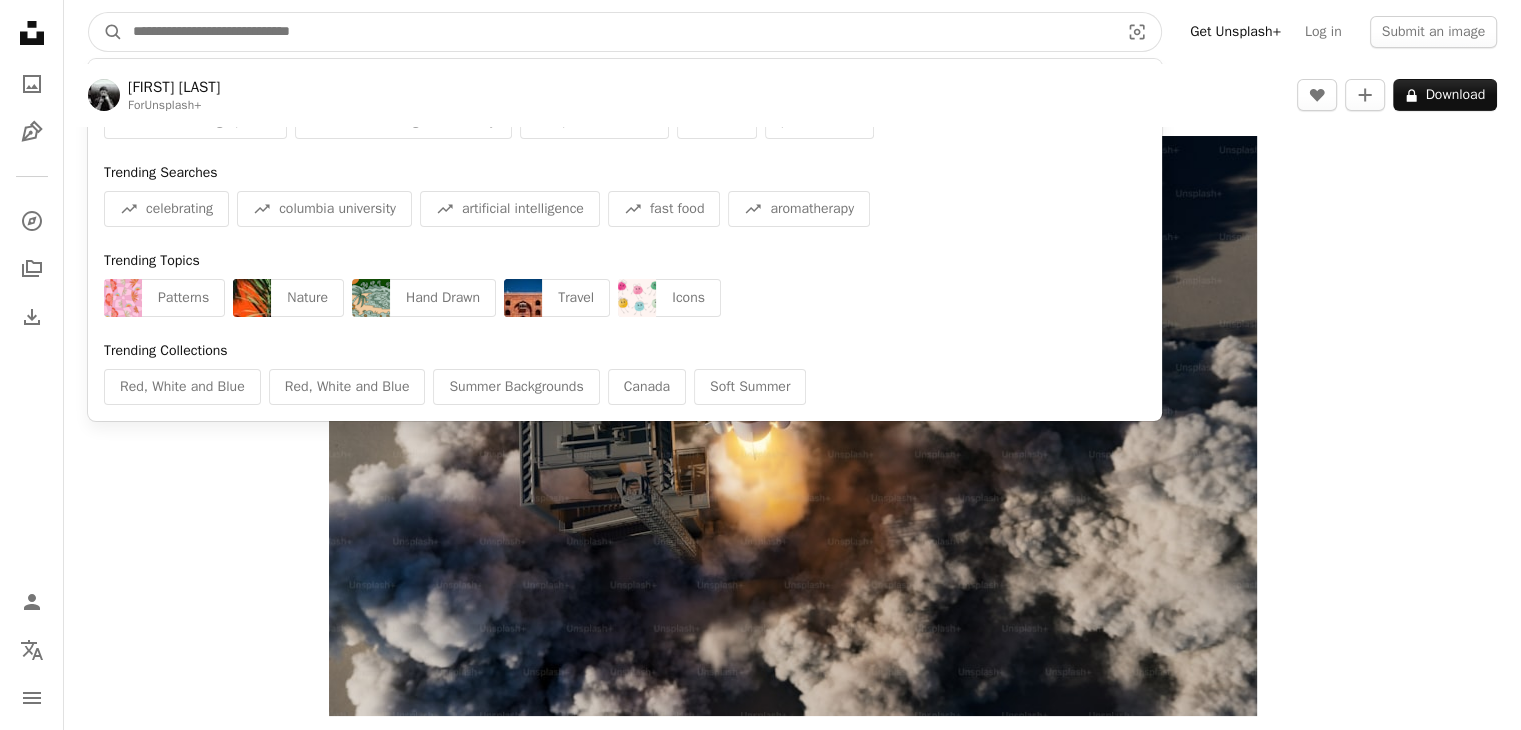 paste on "**********" 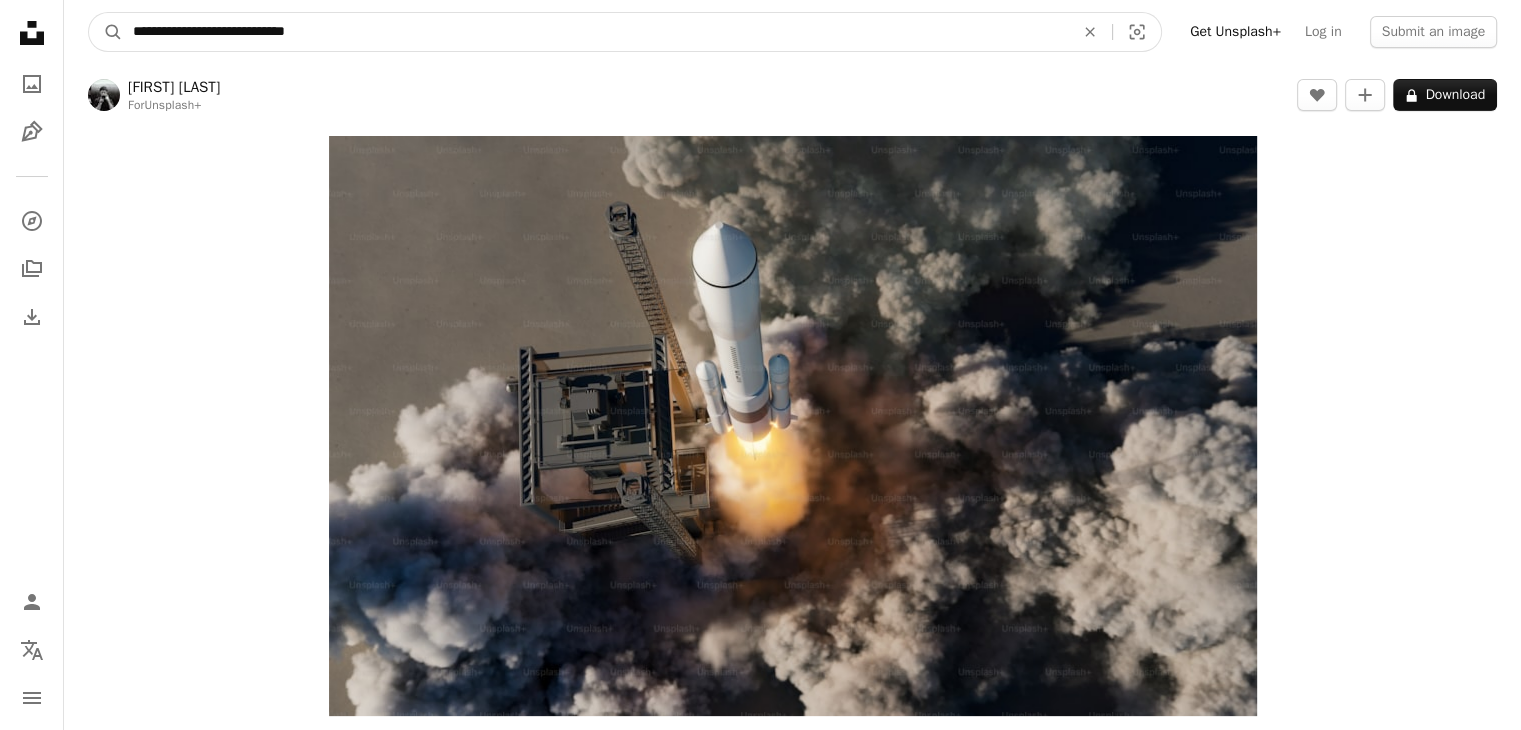 type on "**********" 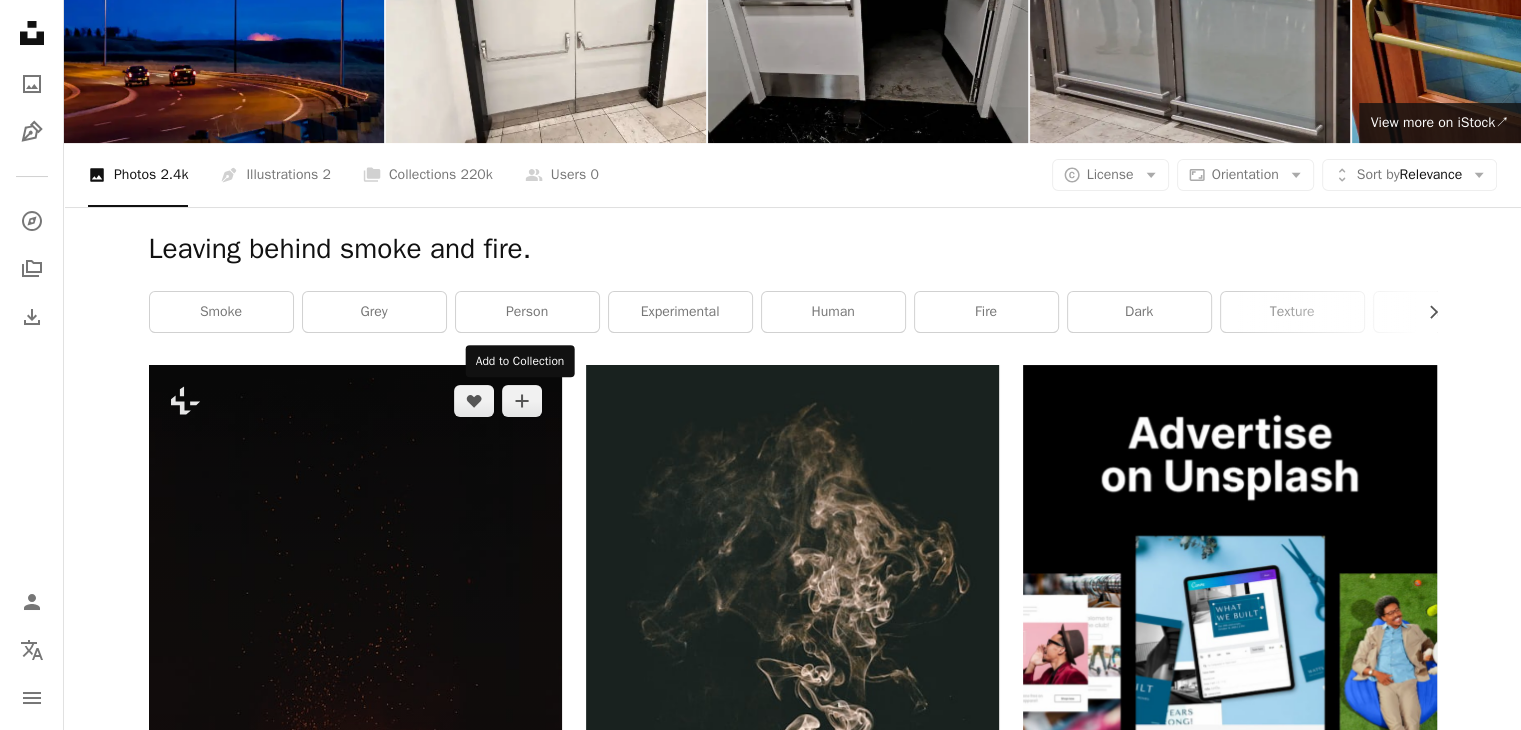 scroll, scrollTop: 0, scrollLeft: 0, axis: both 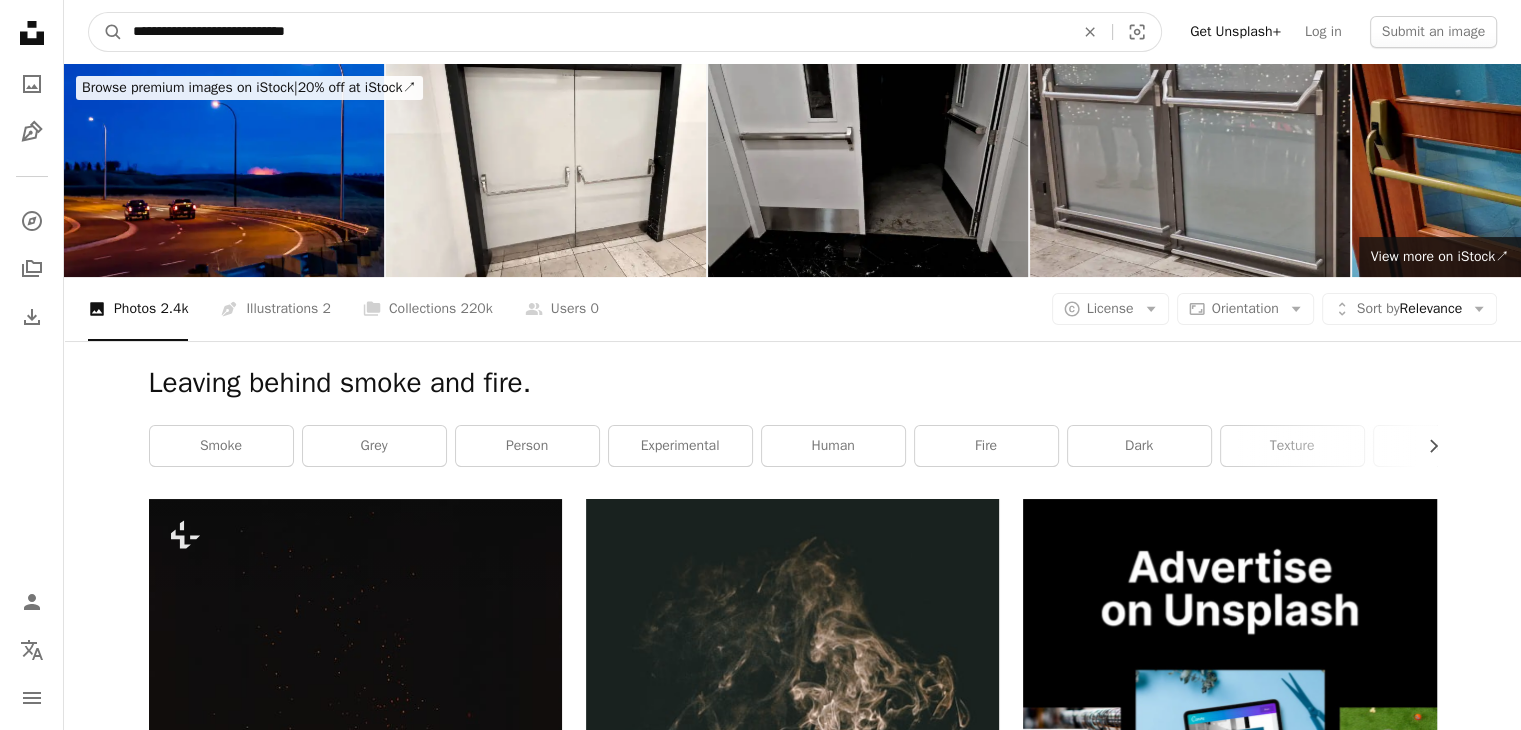 click on "**********" at bounding box center [595, 32] 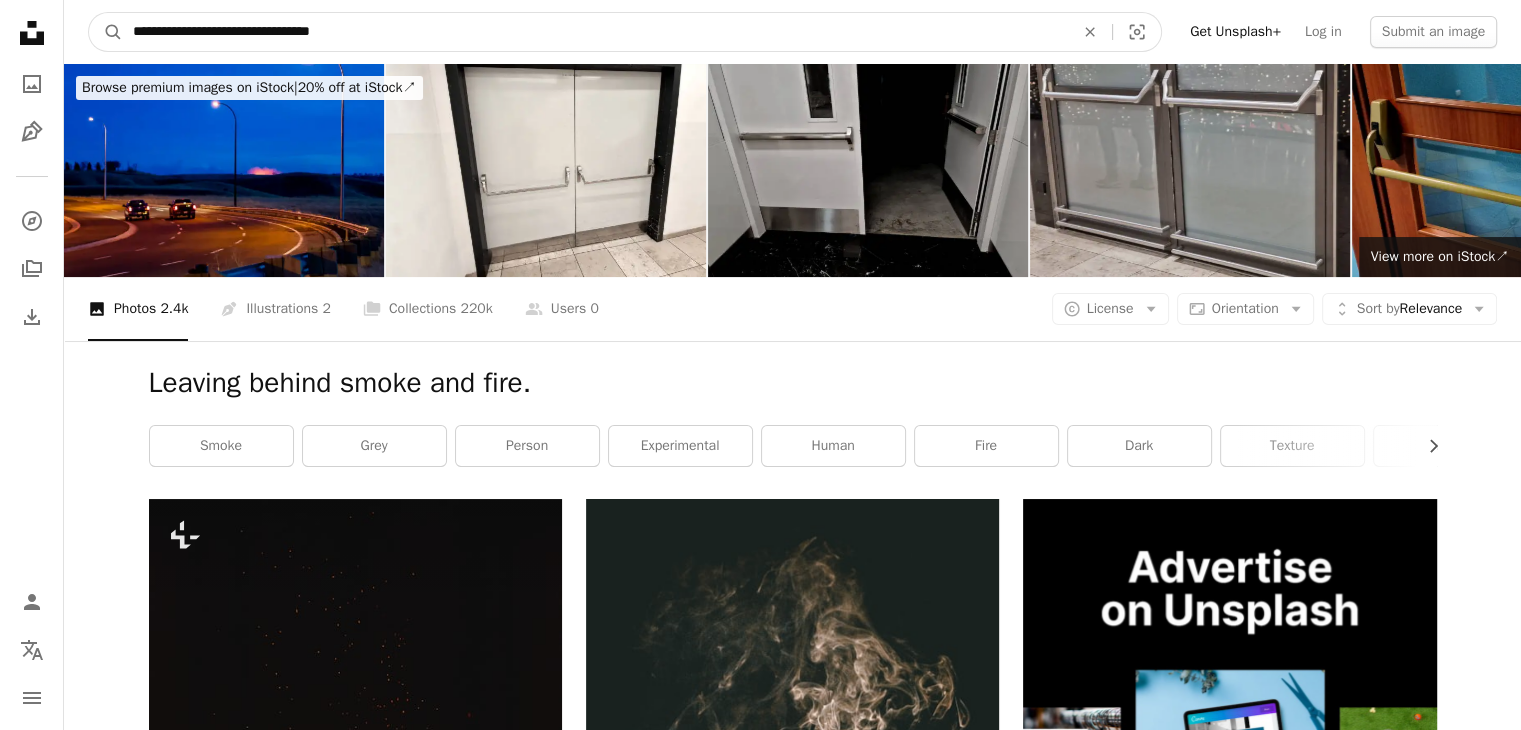 type on "**********" 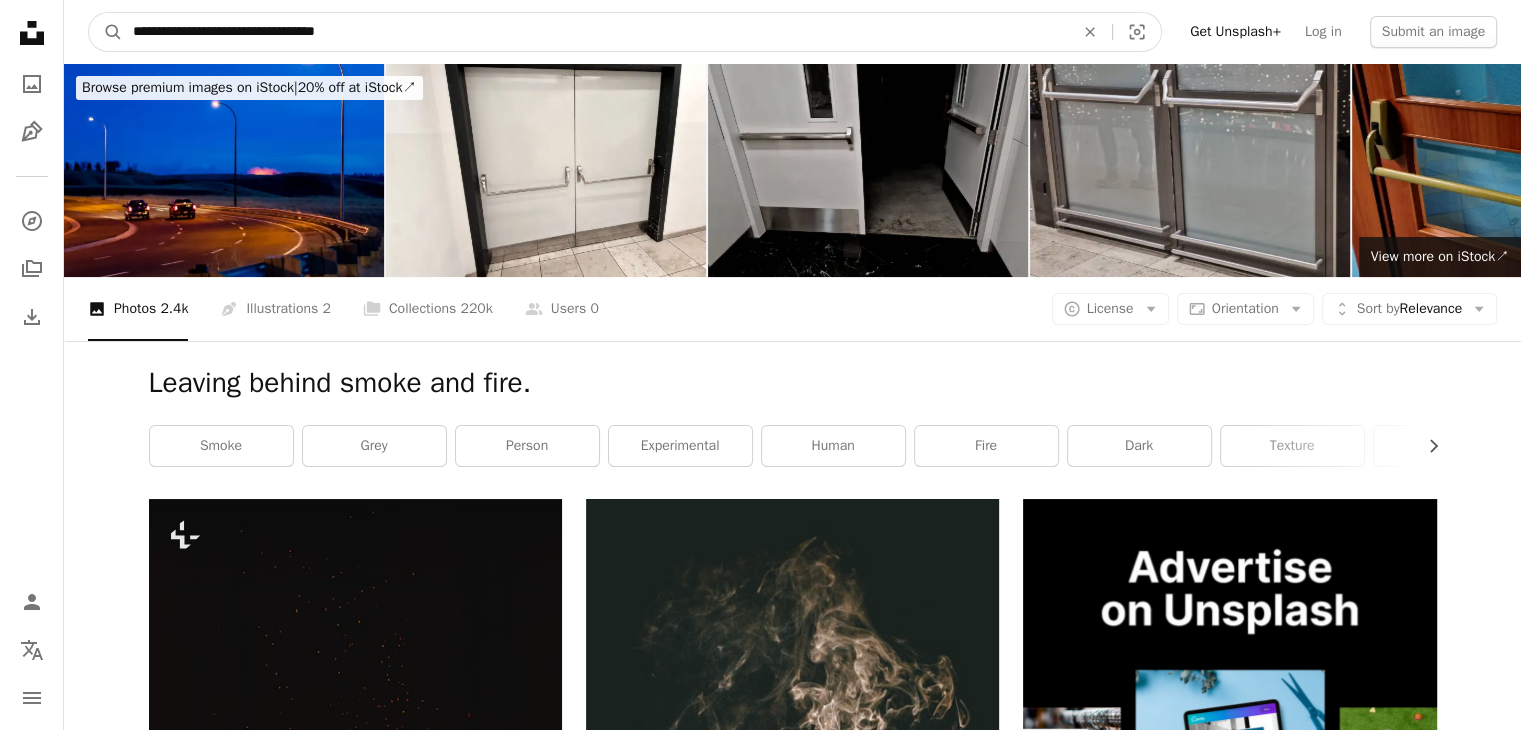 click on "A magnifying glass" at bounding box center (106, 32) 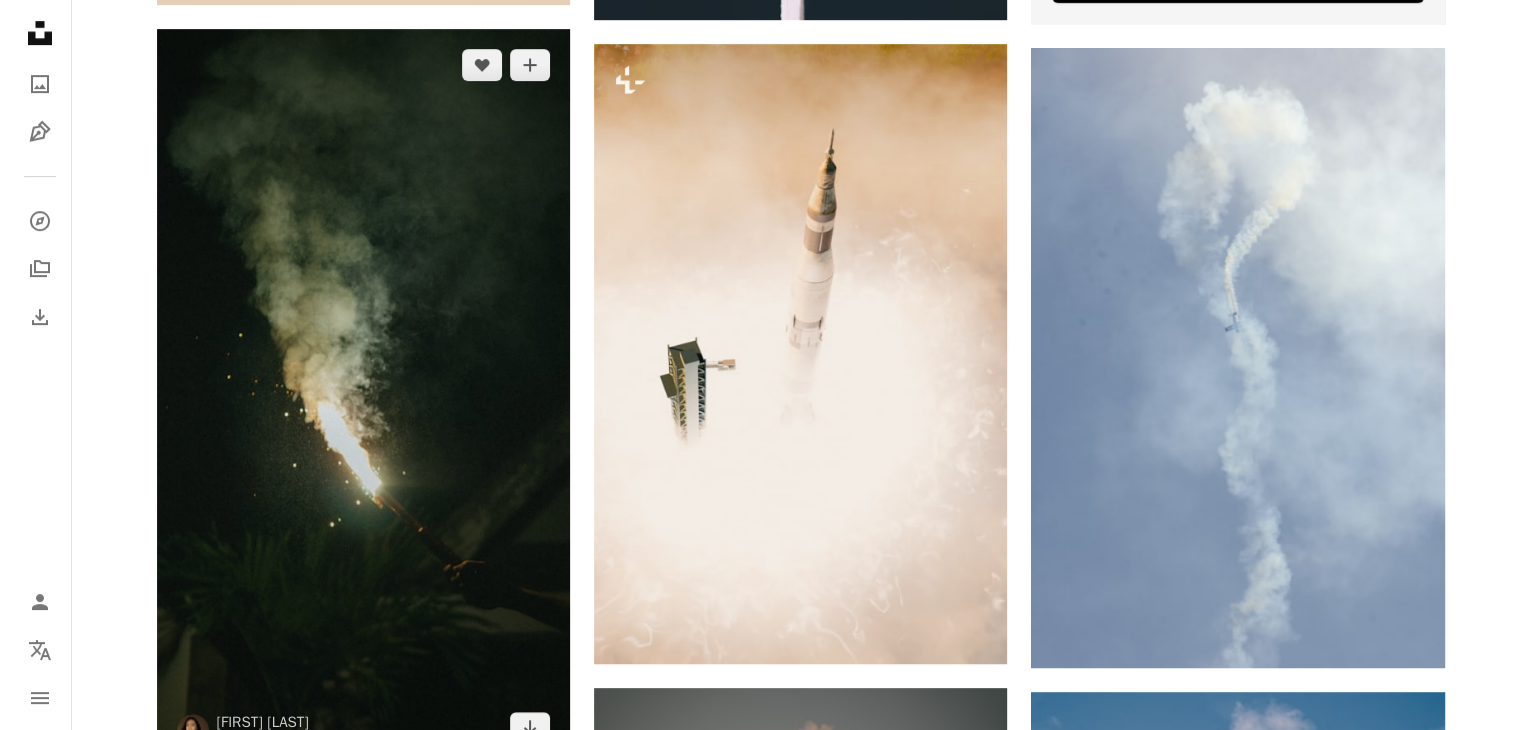 scroll, scrollTop: 1000, scrollLeft: 0, axis: vertical 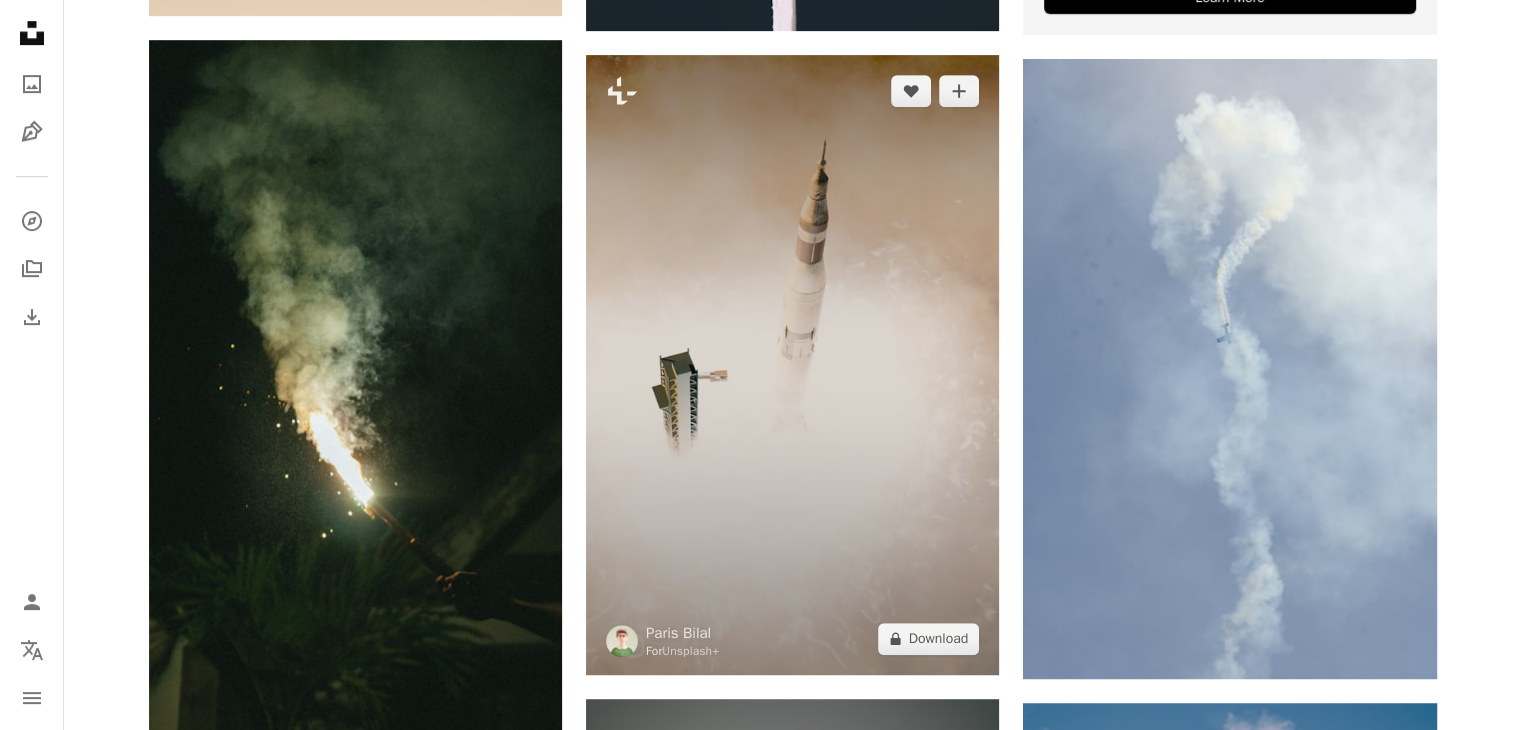 click at bounding box center [792, 365] 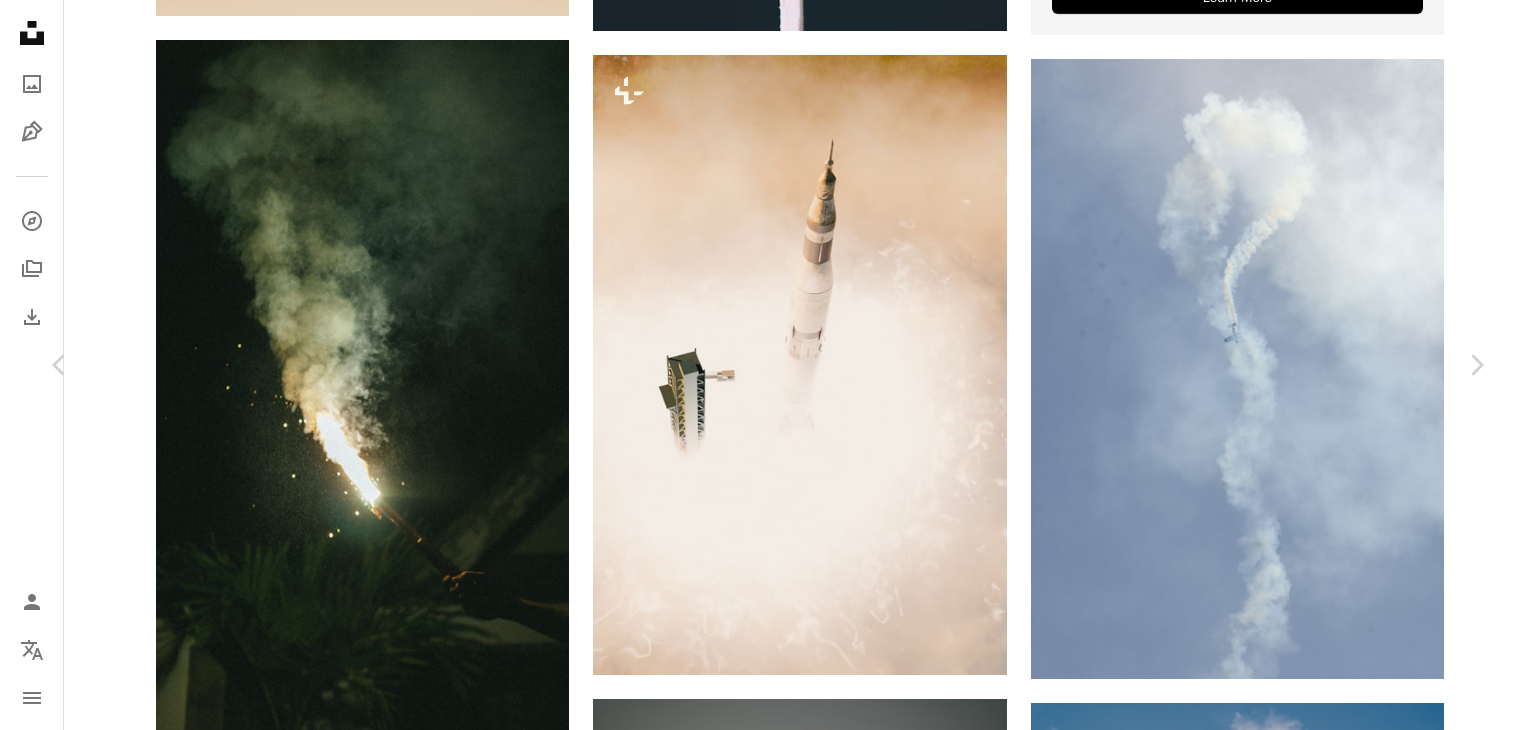 scroll, scrollTop: 1300, scrollLeft: 0, axis: vertical 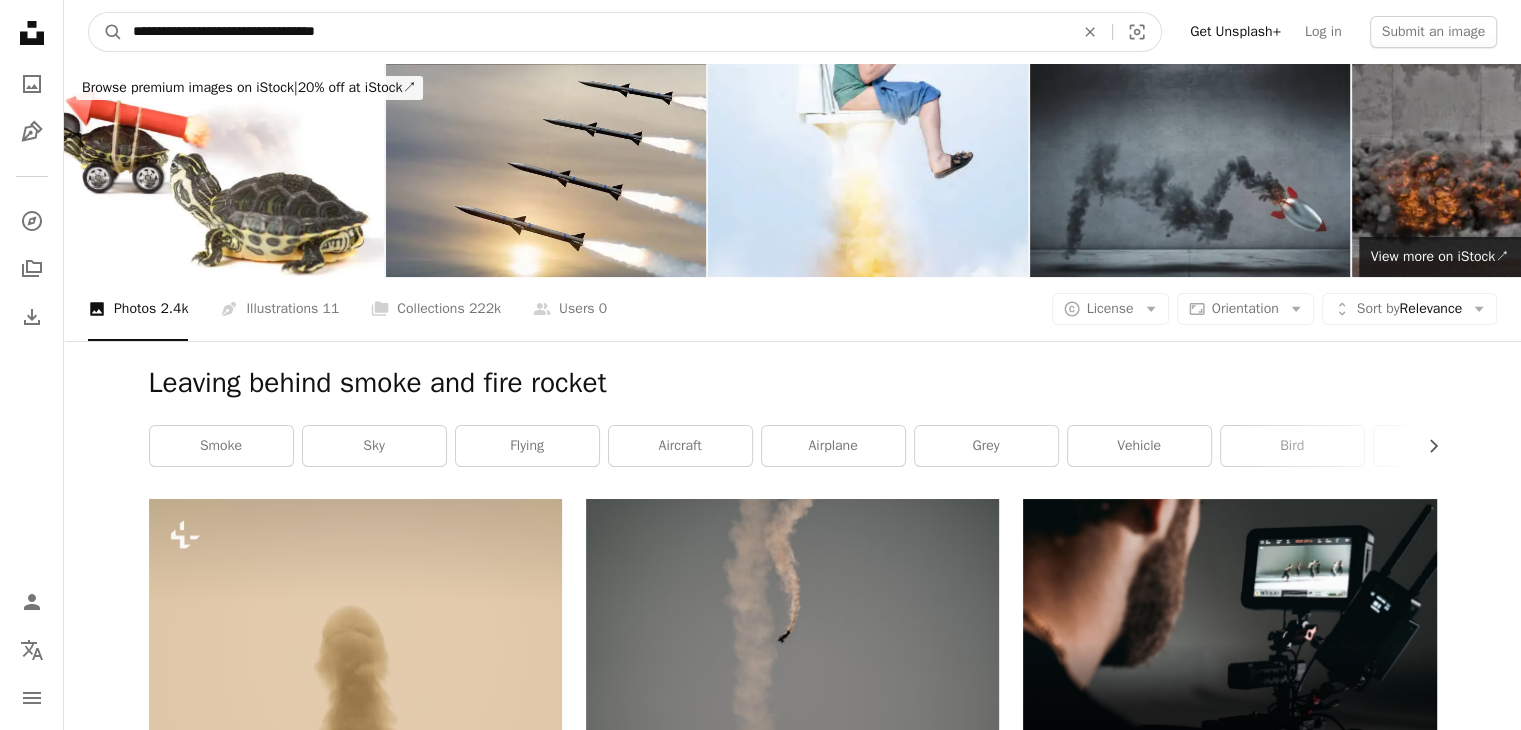 drag, startPoint x: 361, startPoint y: 26, endPoint x: 70, endPoint y: 33, distance: 291.08417 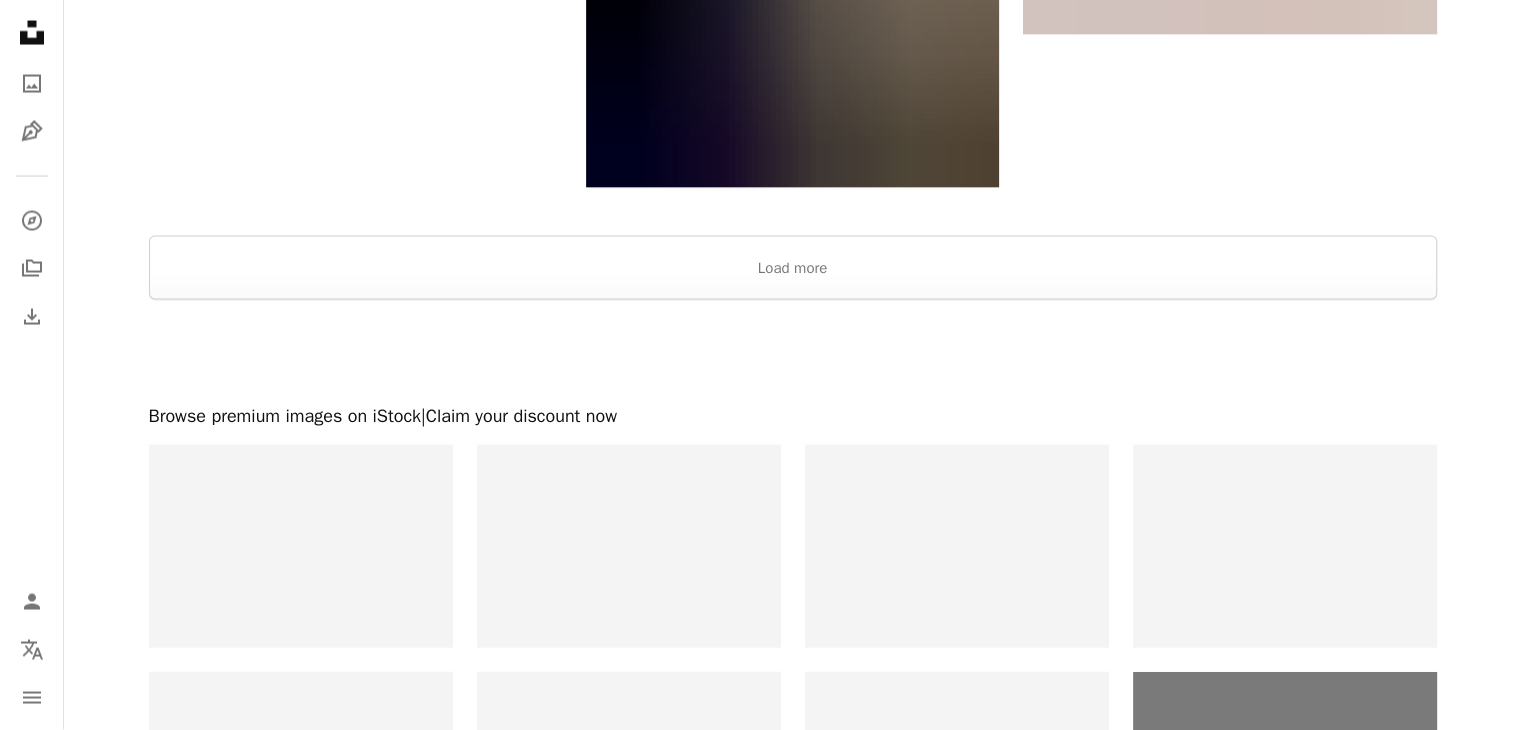 scroll, scrollTop: 4100, scrollLeft: 0, axis: vertical 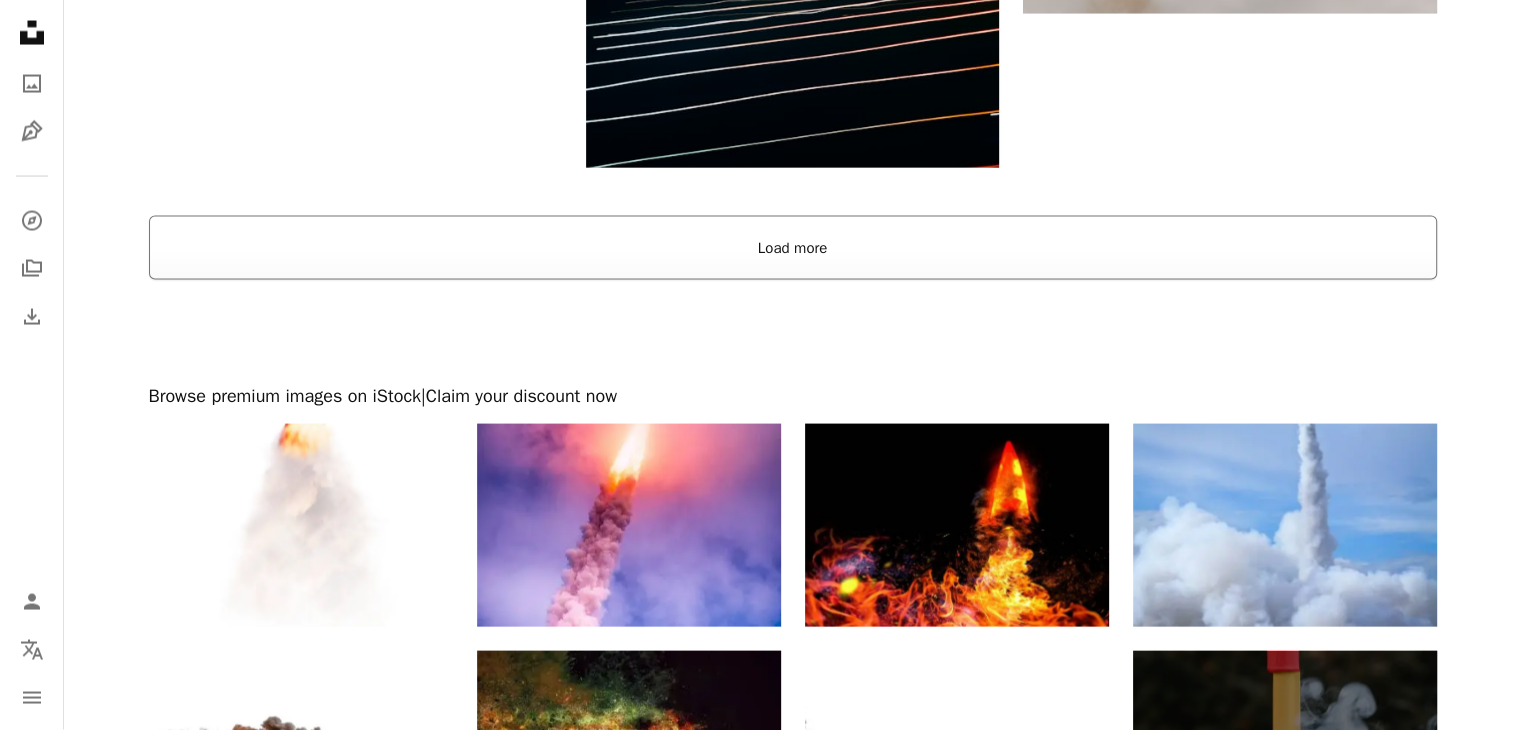 click on "Load more" at bounding box center (793, 248) 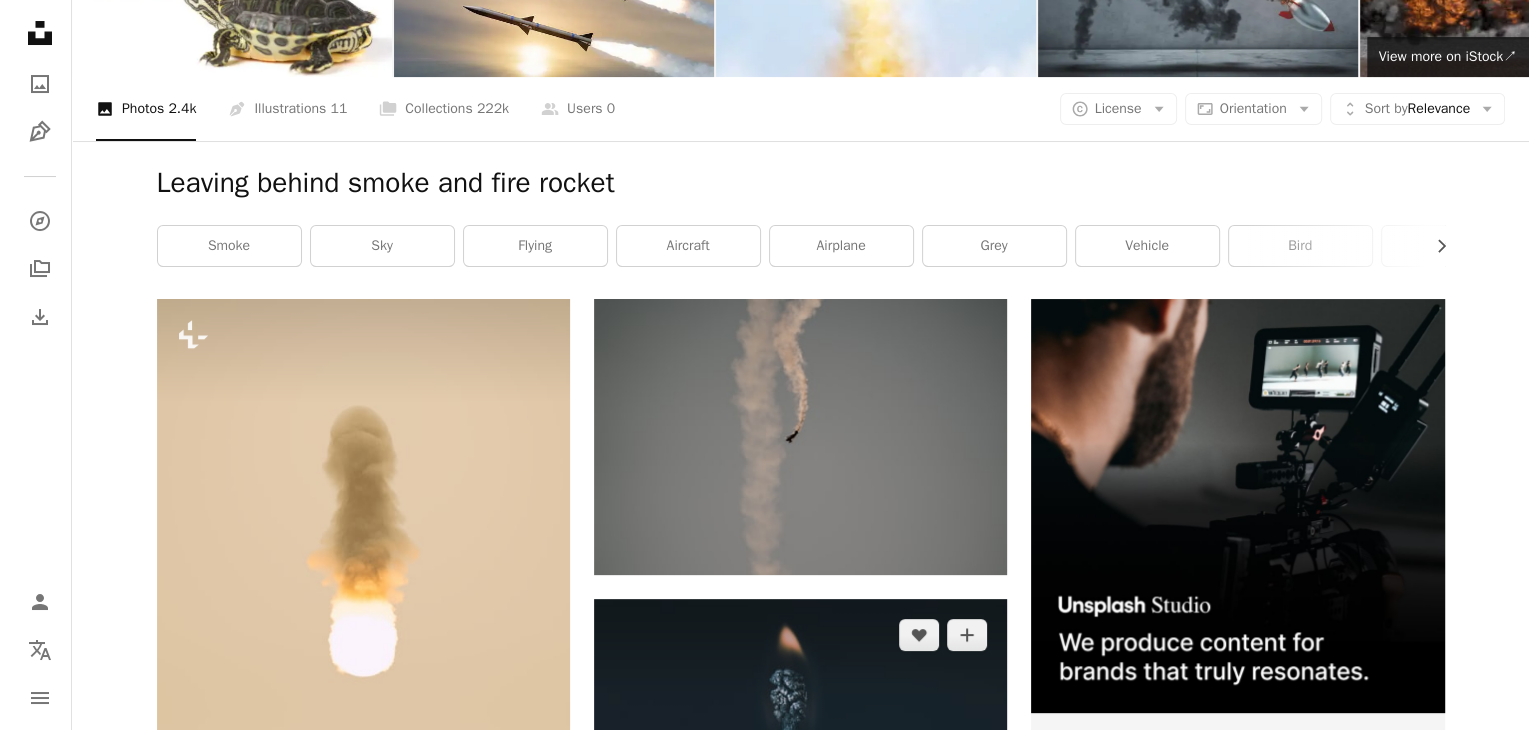 scroll, scrollTop: 800, scrollLeft: 0, axis: vertical 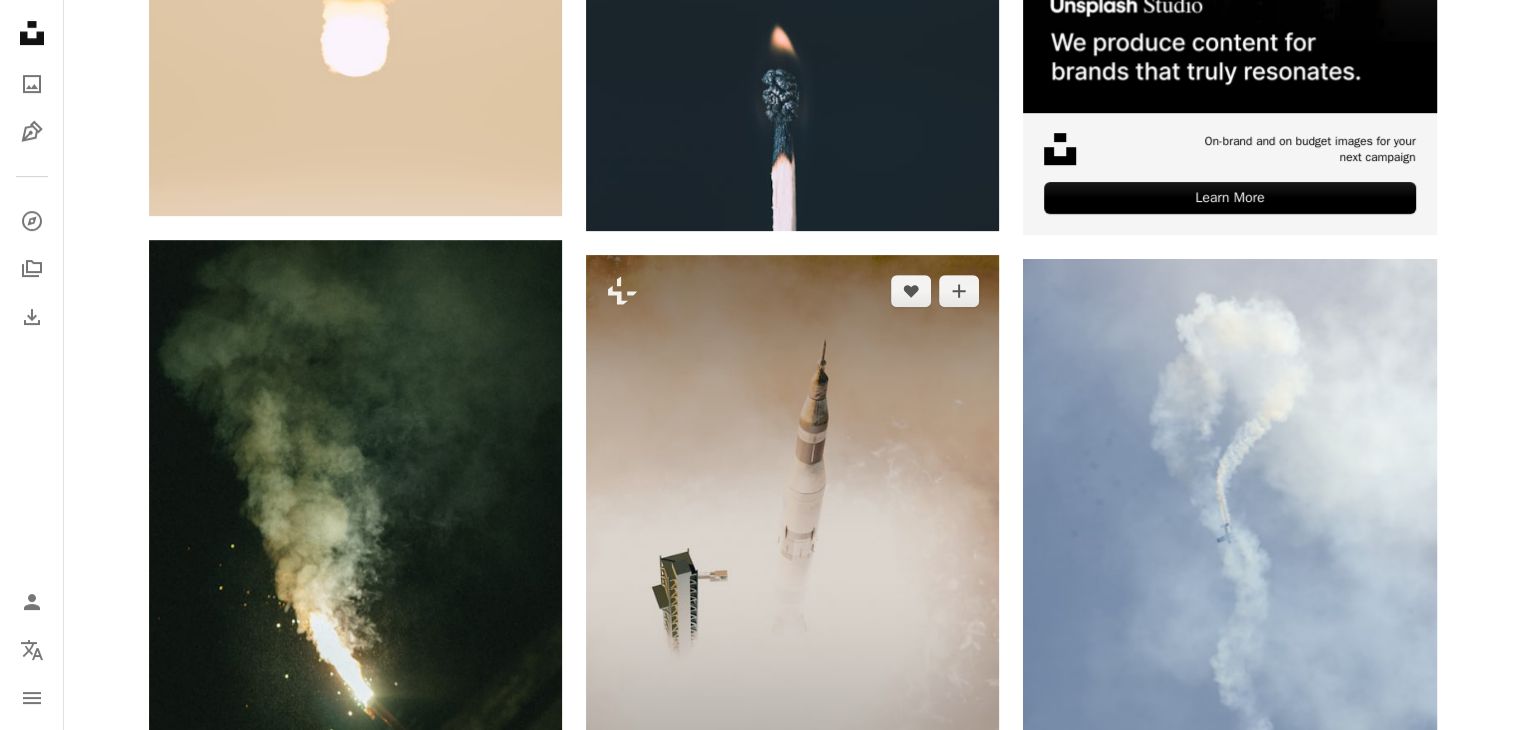 click at bounding box center [792, 565] 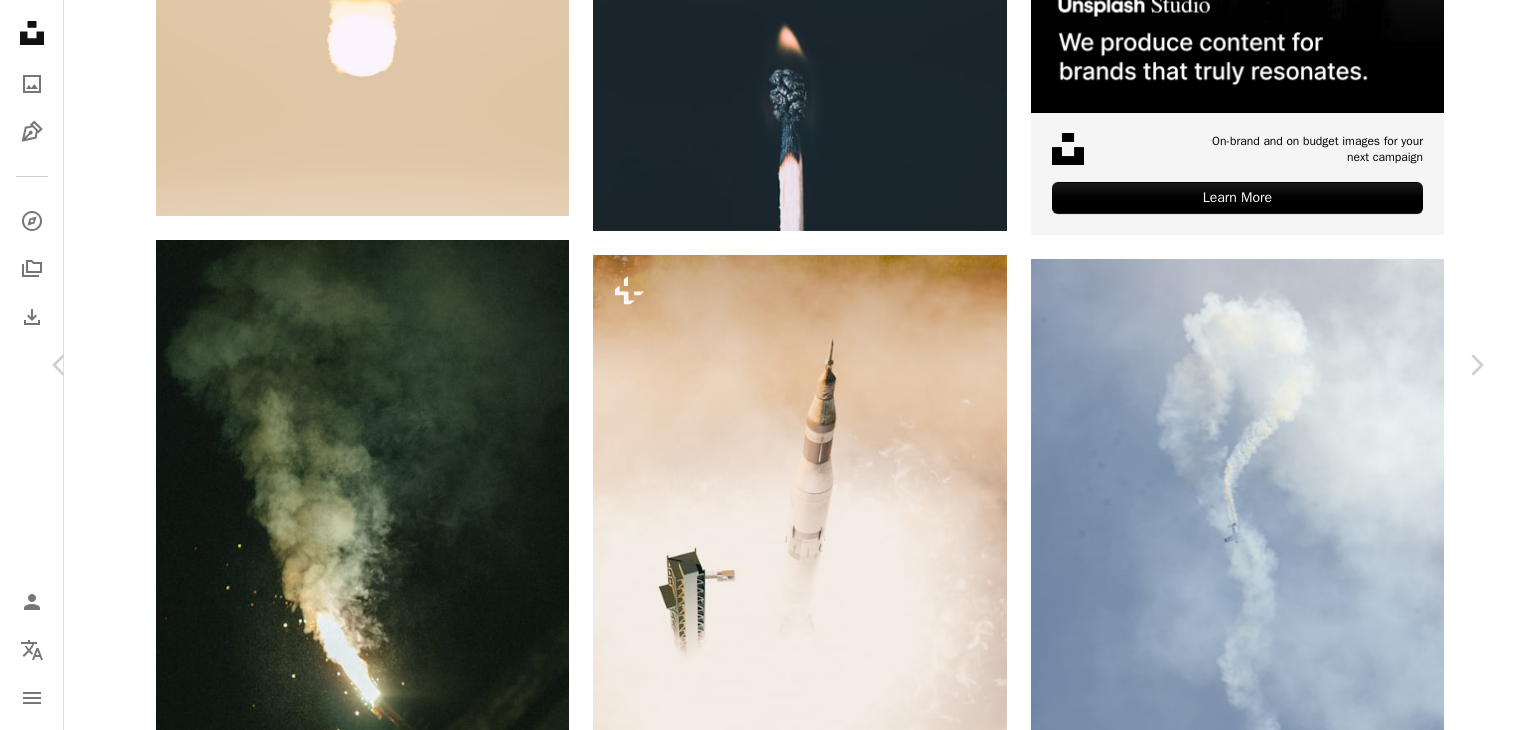 scroll, scrollTop: 1100, scrollLeft: 0, axis: vertical 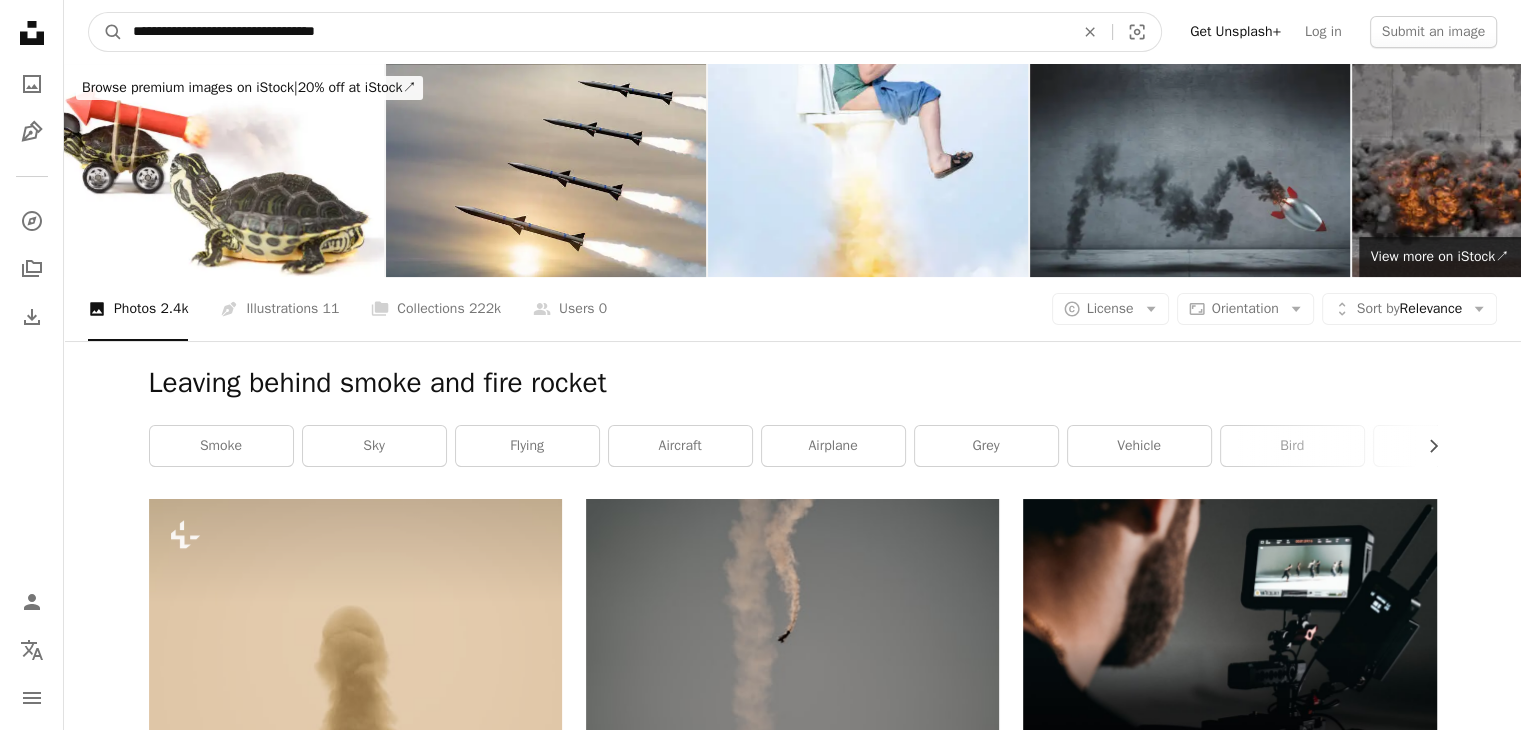drag, startPoint x: 619, startPoint y: 45, endPoint x: 305, endPoint y: 45, distance: 314 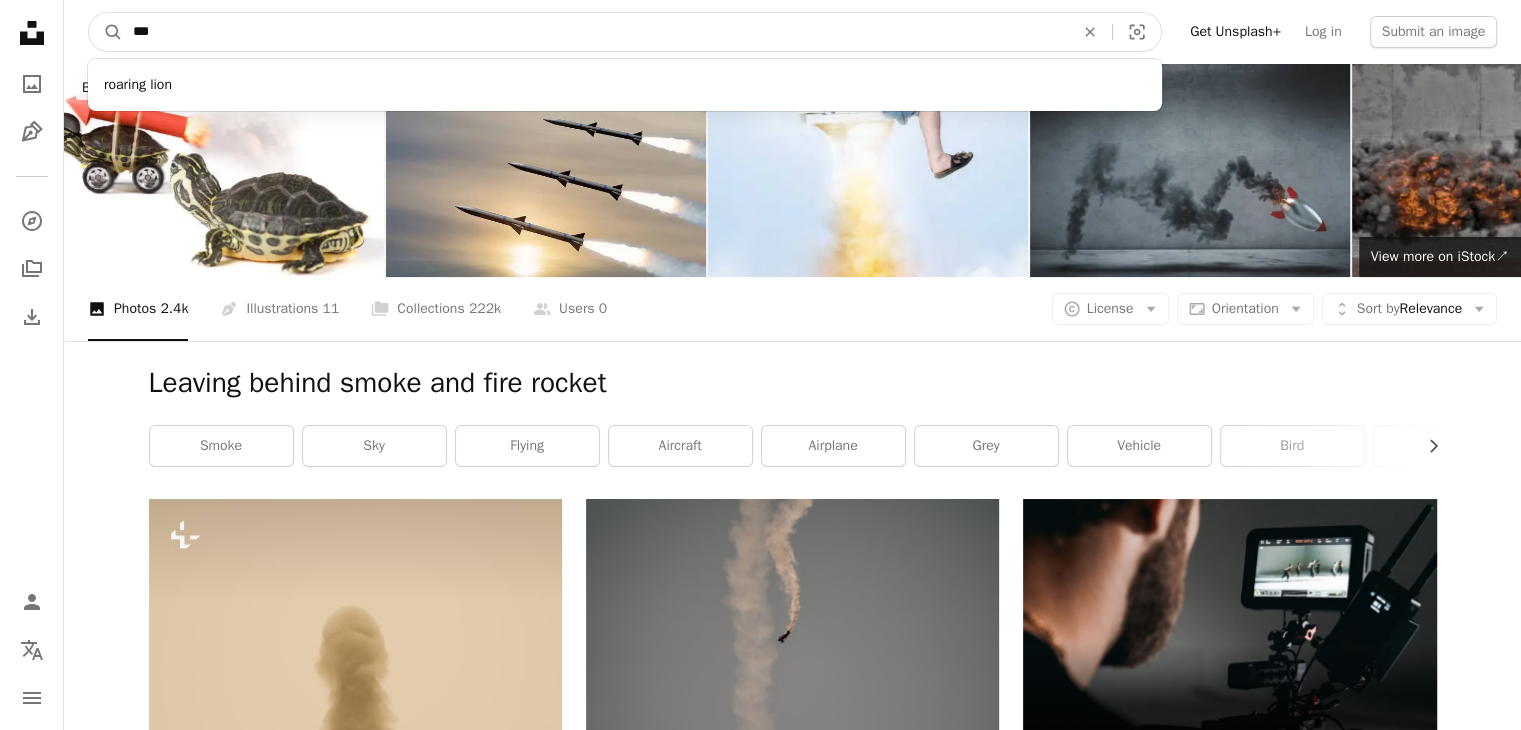 type on "****" 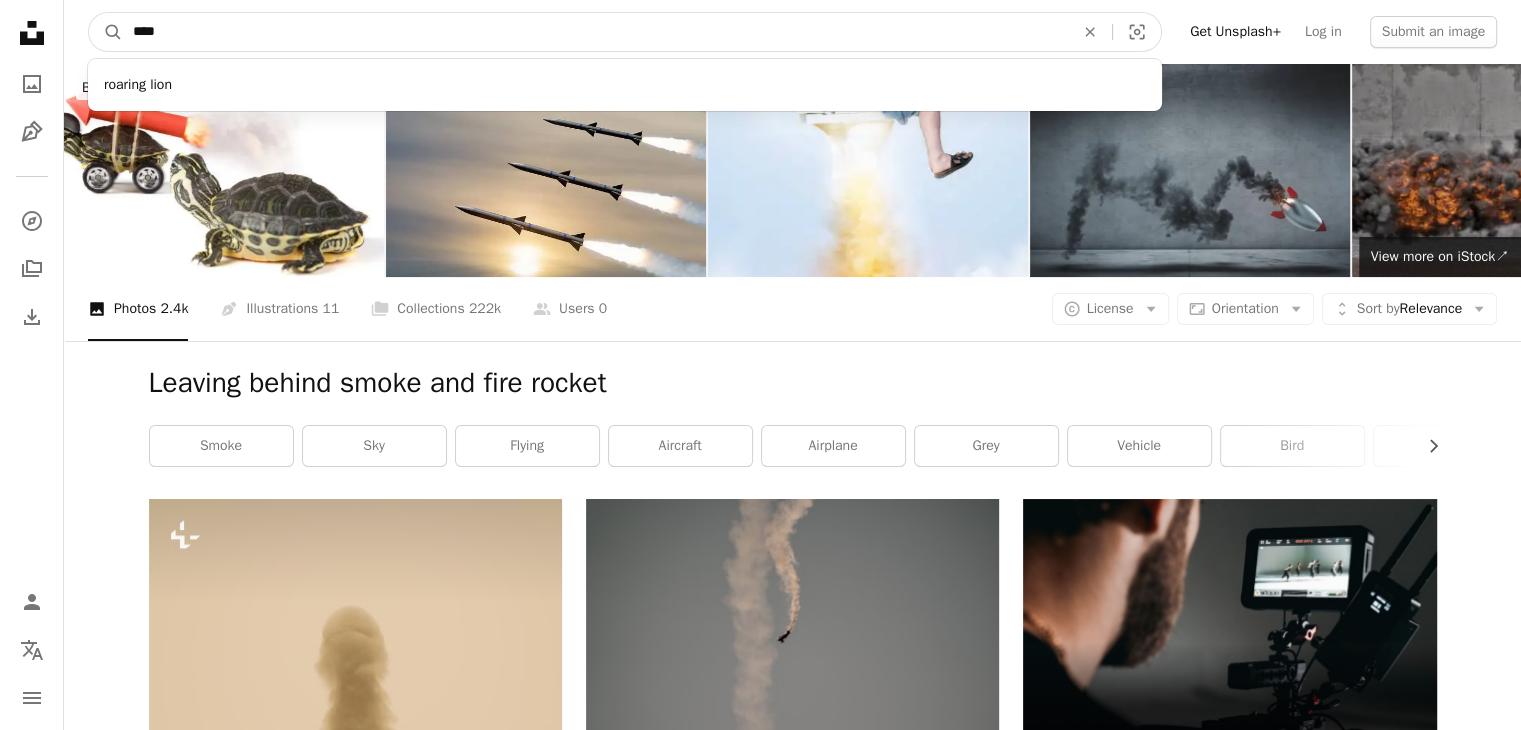 click on "A magnifying glass" at bounding box center (106, 32) 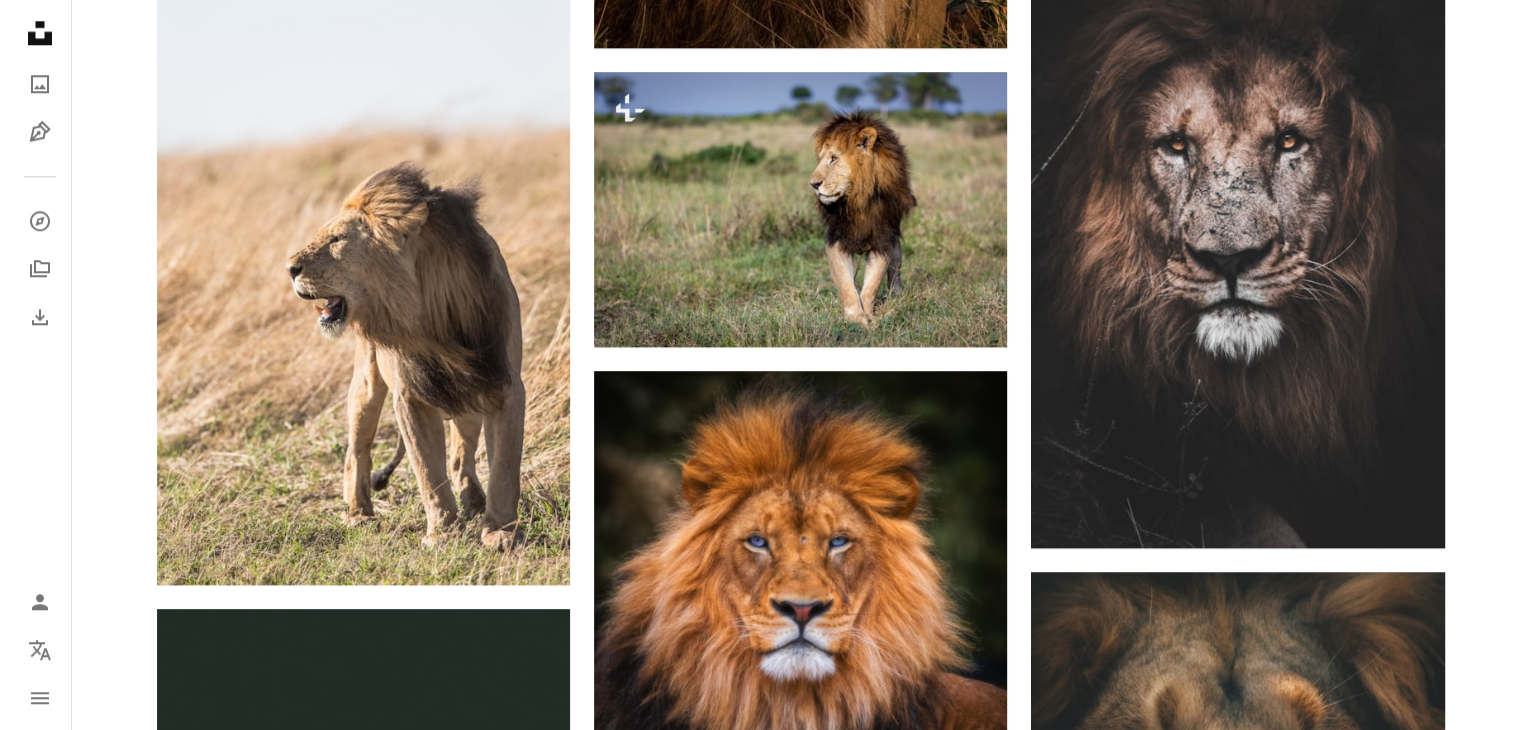 scroll, scrollTop: 2100, scrollLeft: 0, axis: vertical 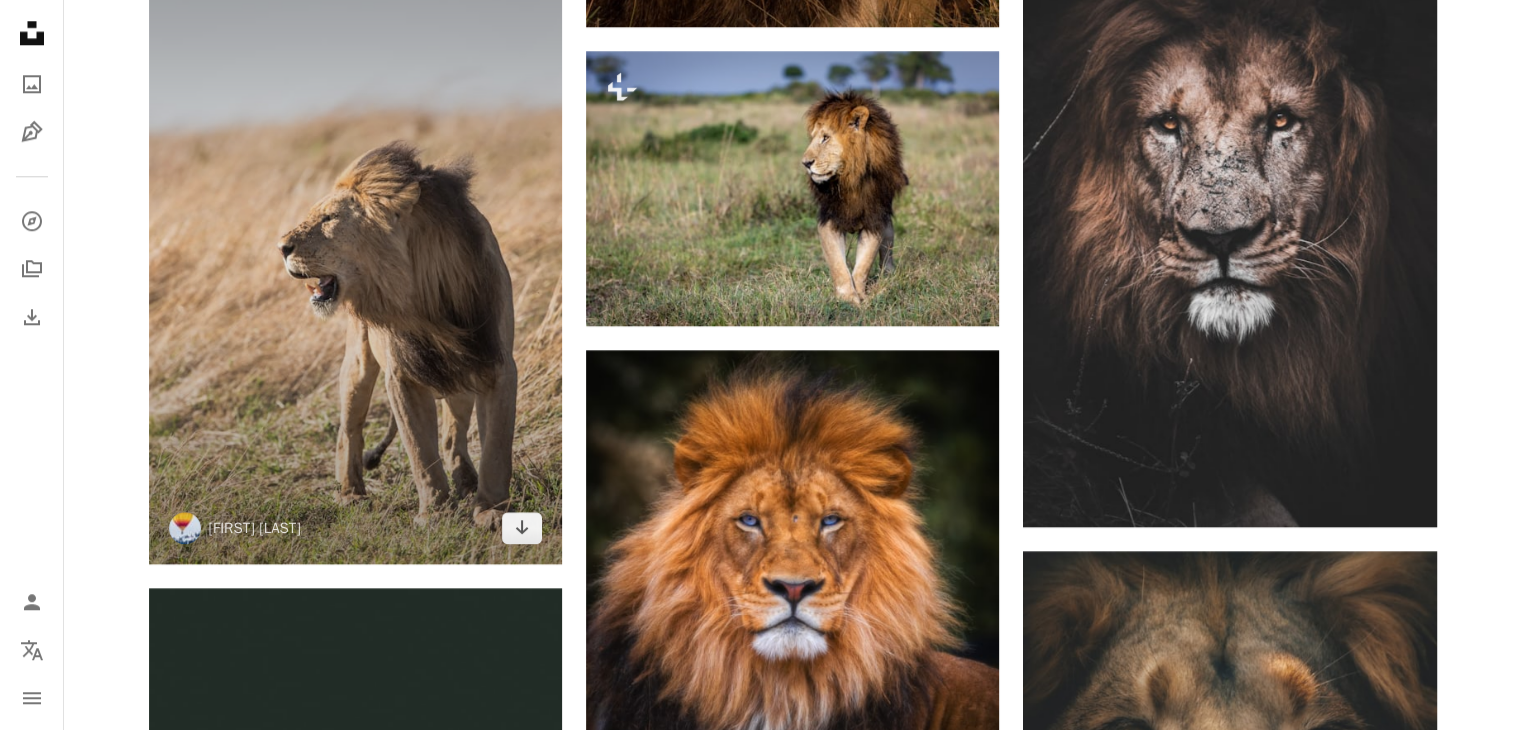 click at bounding box center (355, 254) 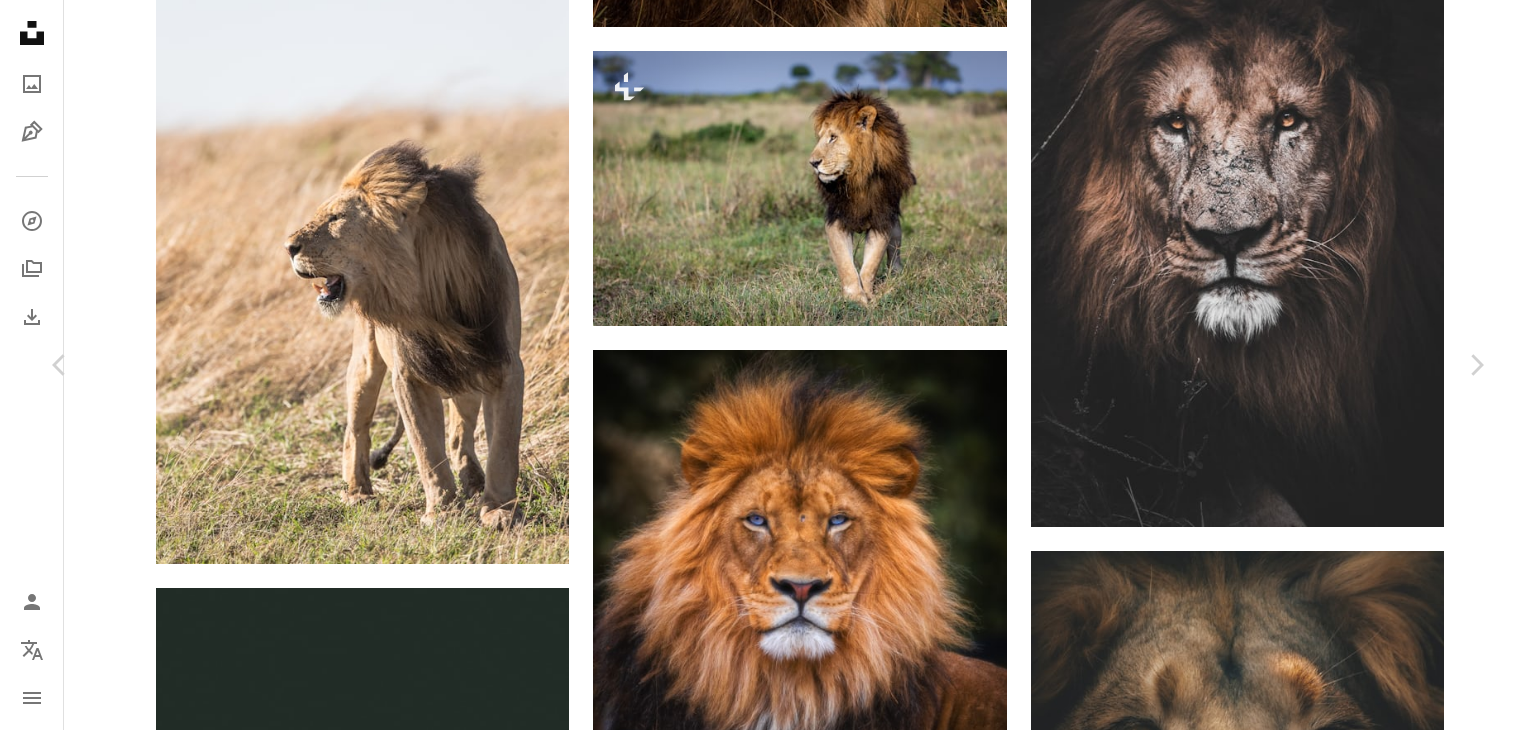 scroll, scrollTop: 0, scrollLeft: 0, axis: both 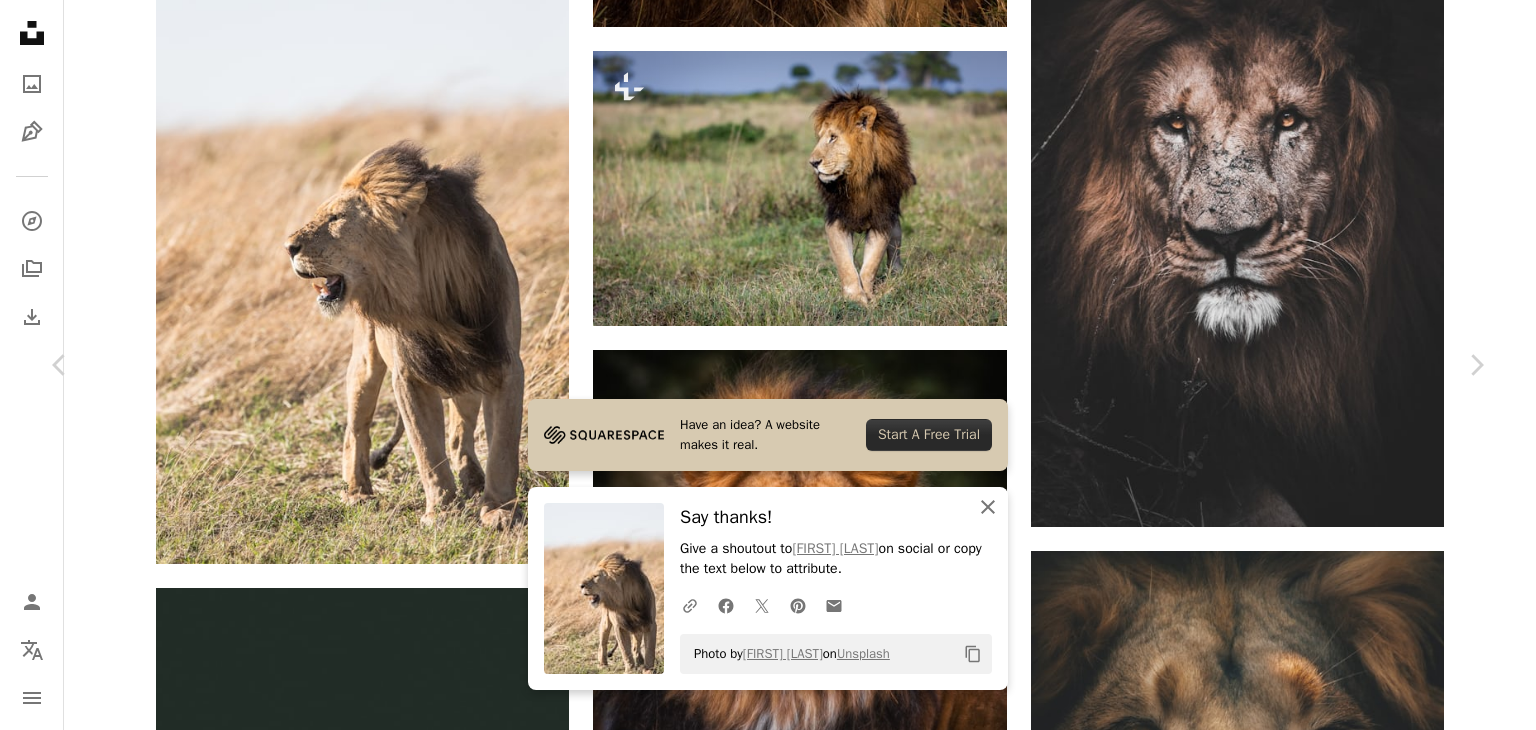 click on "An X shape" 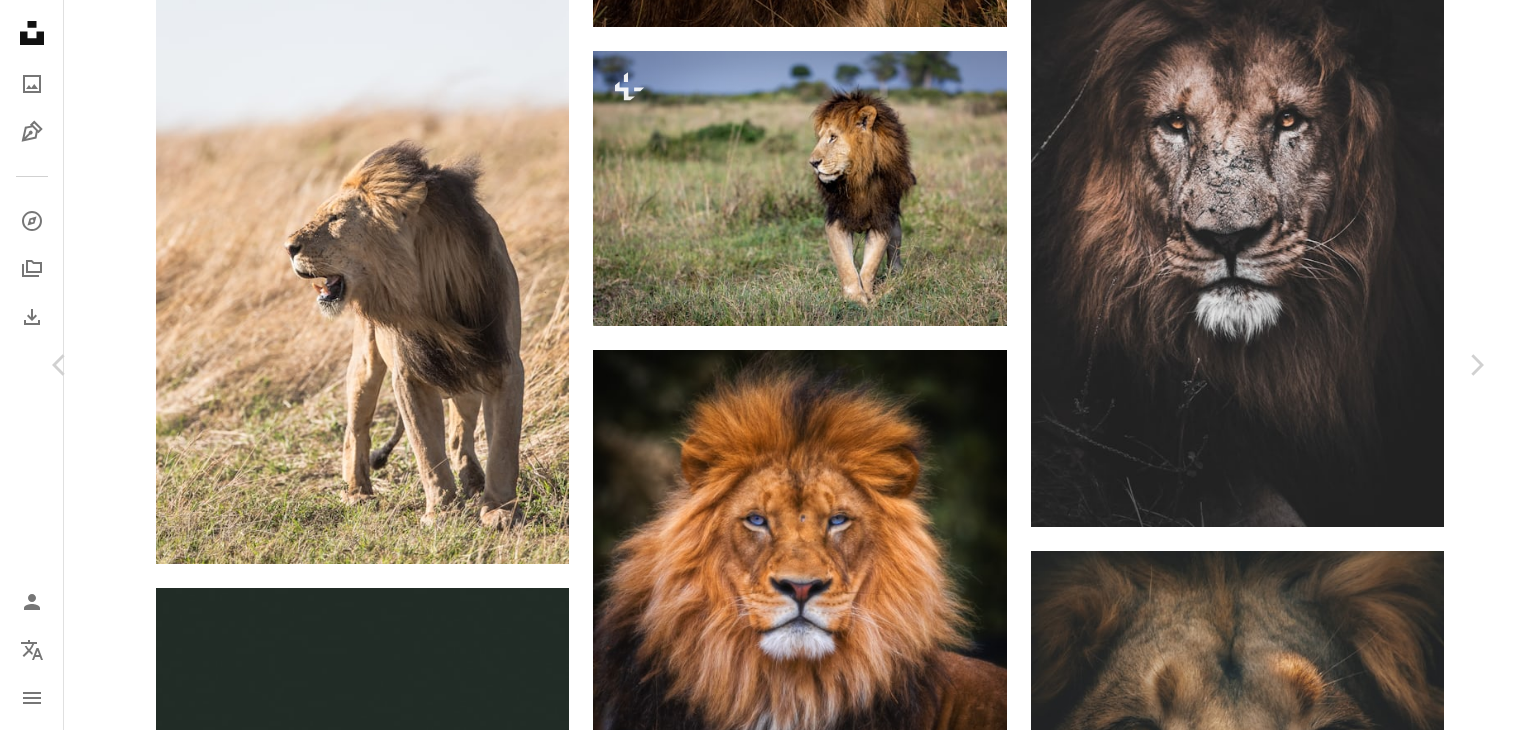 scroll, scrollTop: 2700, scrollLeft: 0, axis: vertical 